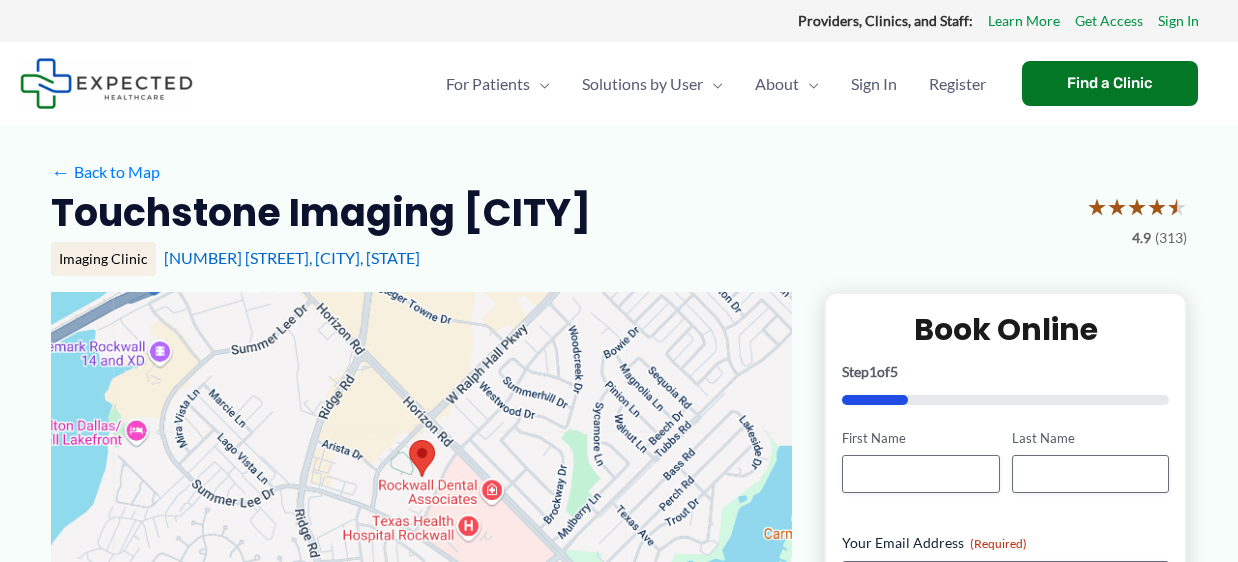 scroll, scrollTop: 0, scrollLeft: 0, axis: both 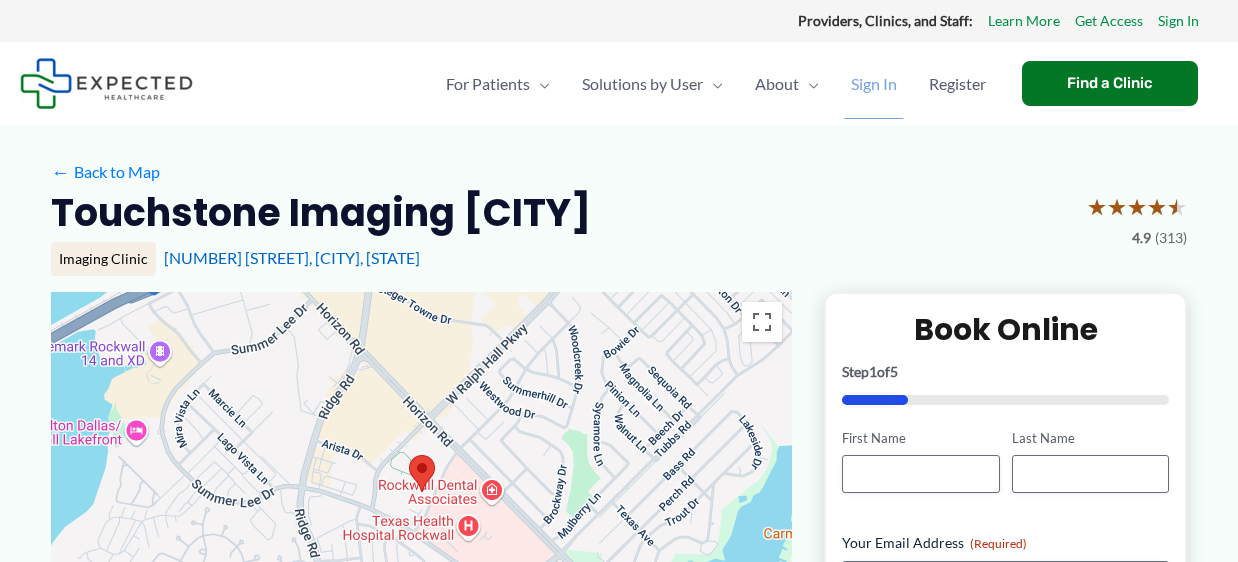 click on "Sign In" at bounding box center [874, 84] 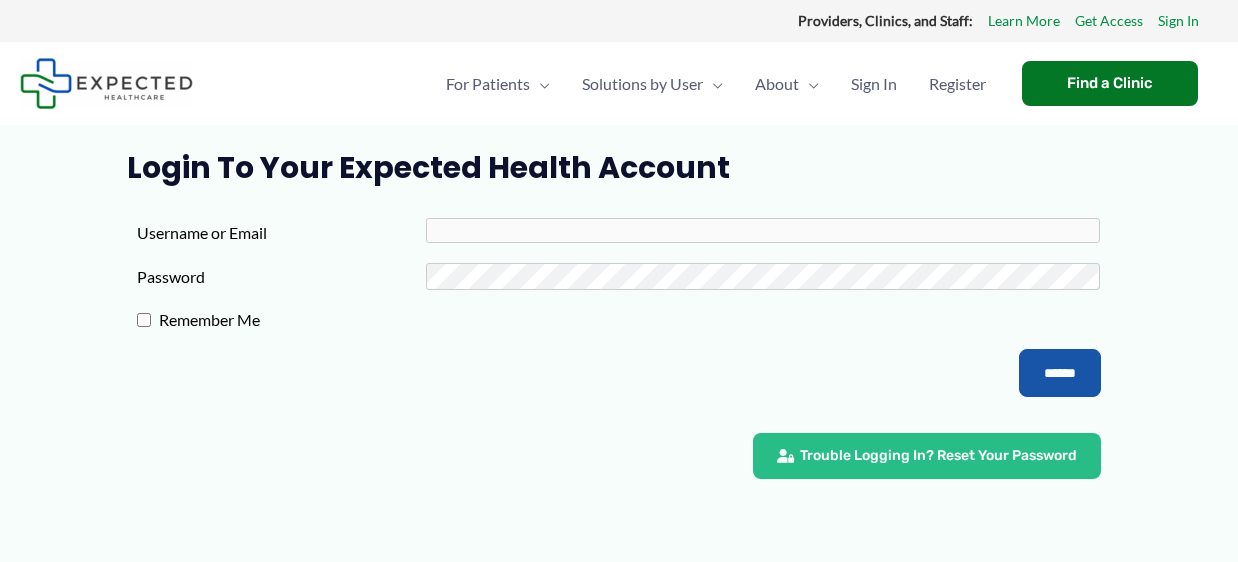 scroll, scrollTop: 0, scrollLeft: 0, axis: both 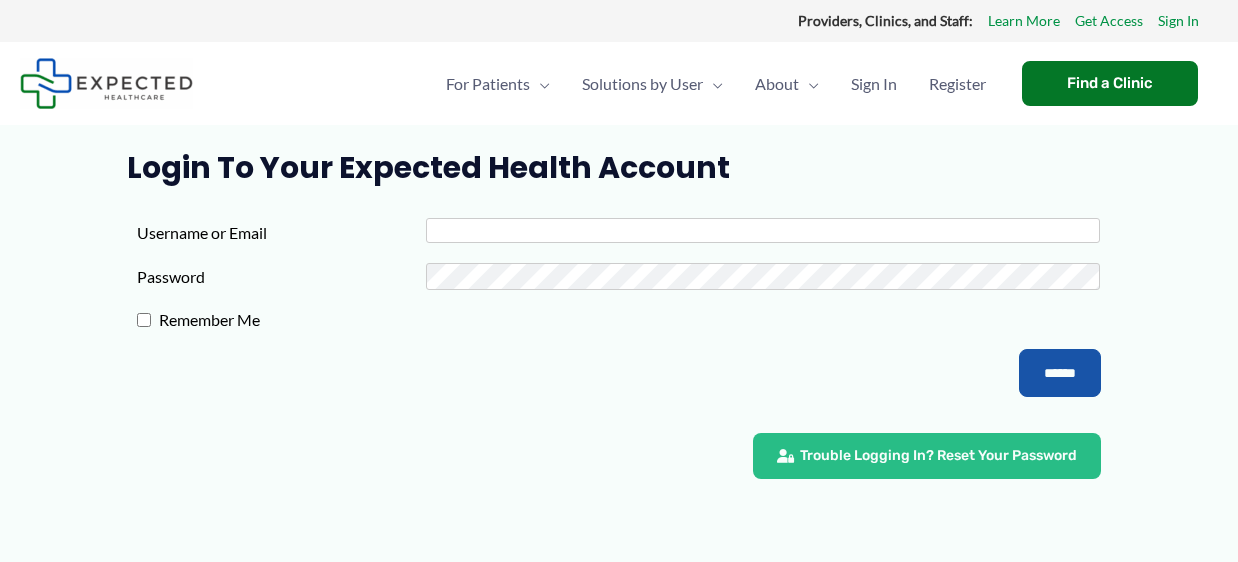 click on "Username or Email" at bounding box center (763, 230) 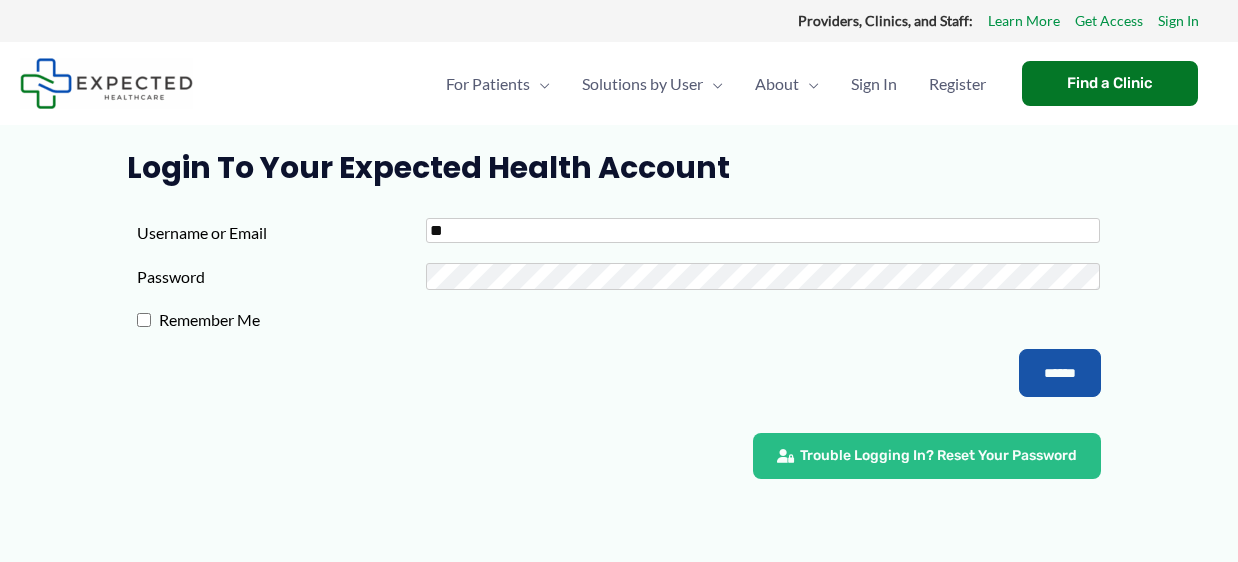 type on "*" 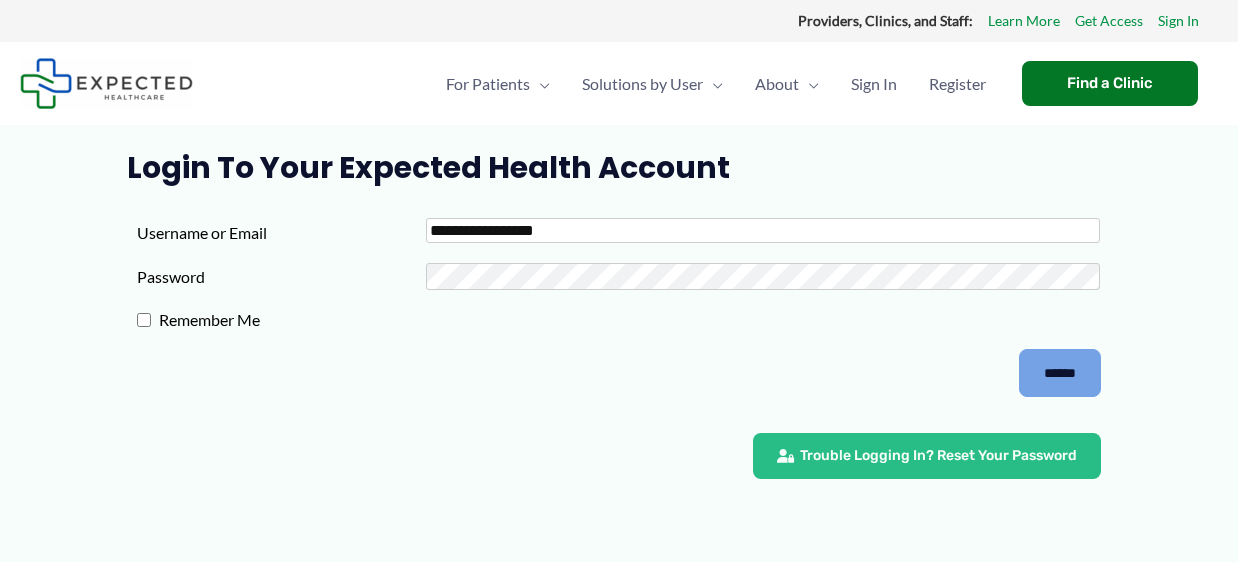 type on "**********" 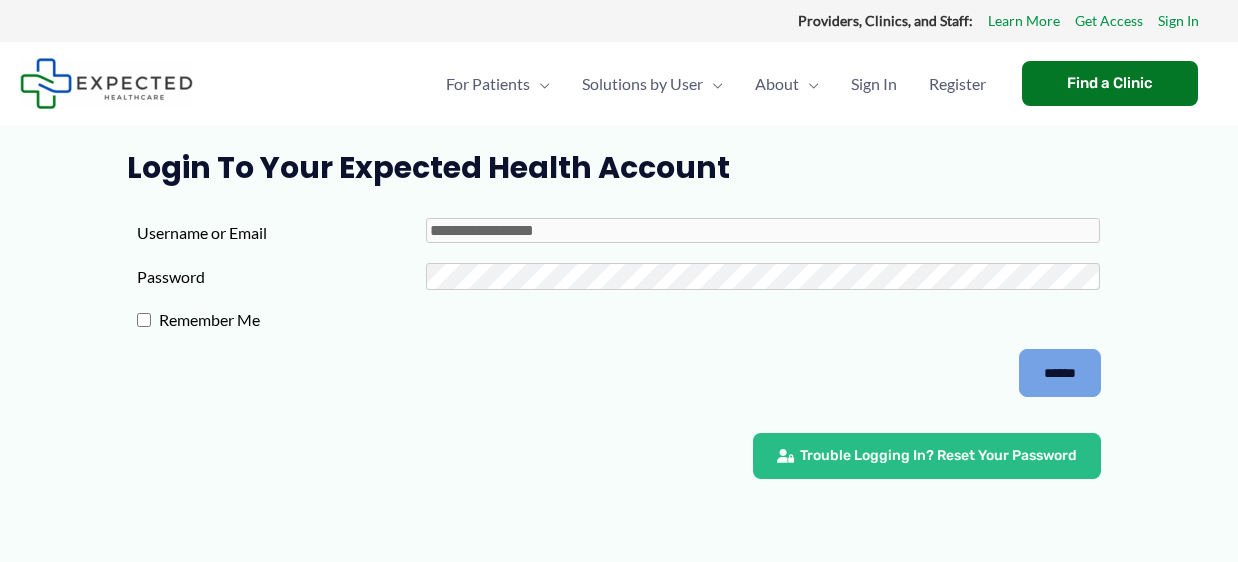 click on "******" at bounding box center [1060, 373] 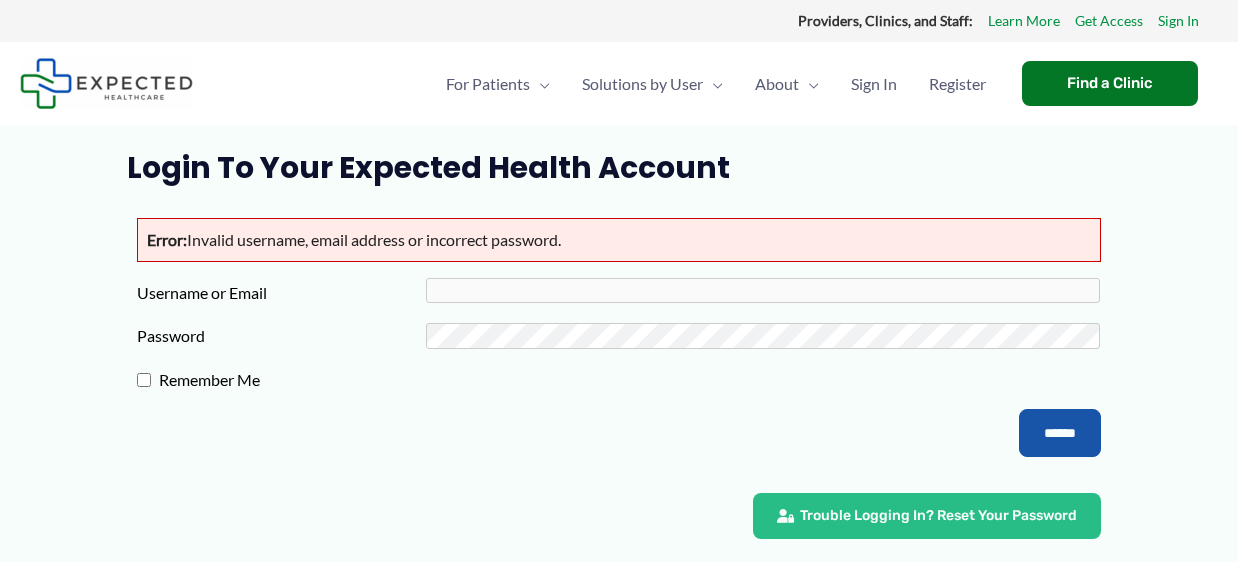 scroll, scrollTop: 0, scrollLeft: 0, axis: both 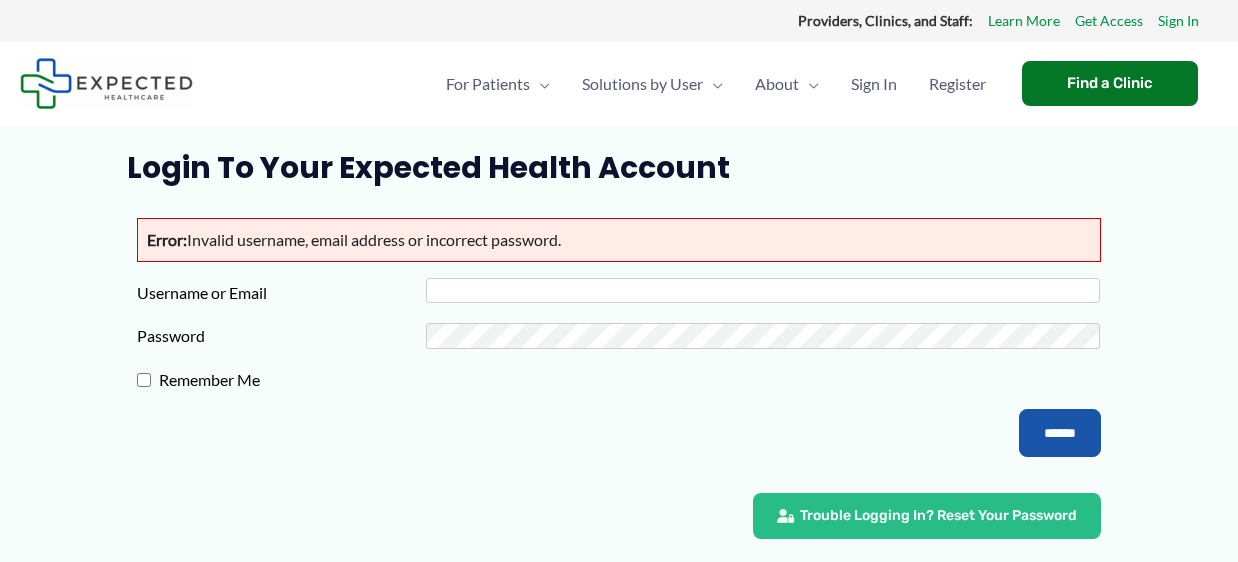click on "Username or Email" at bounding box center [763, 290] 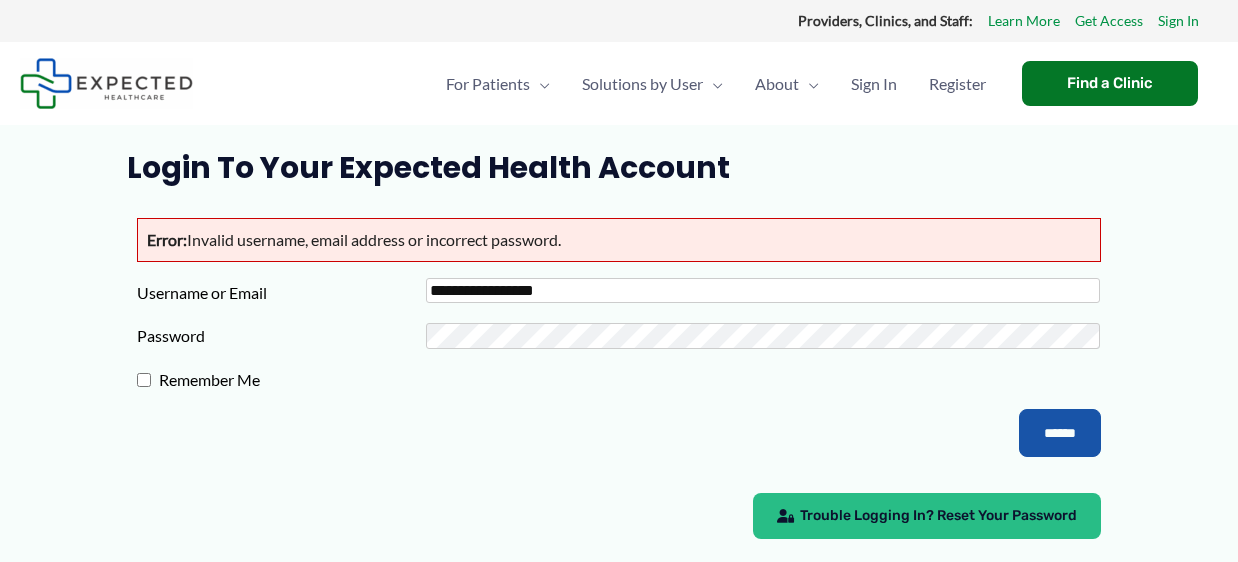 type on "**********" 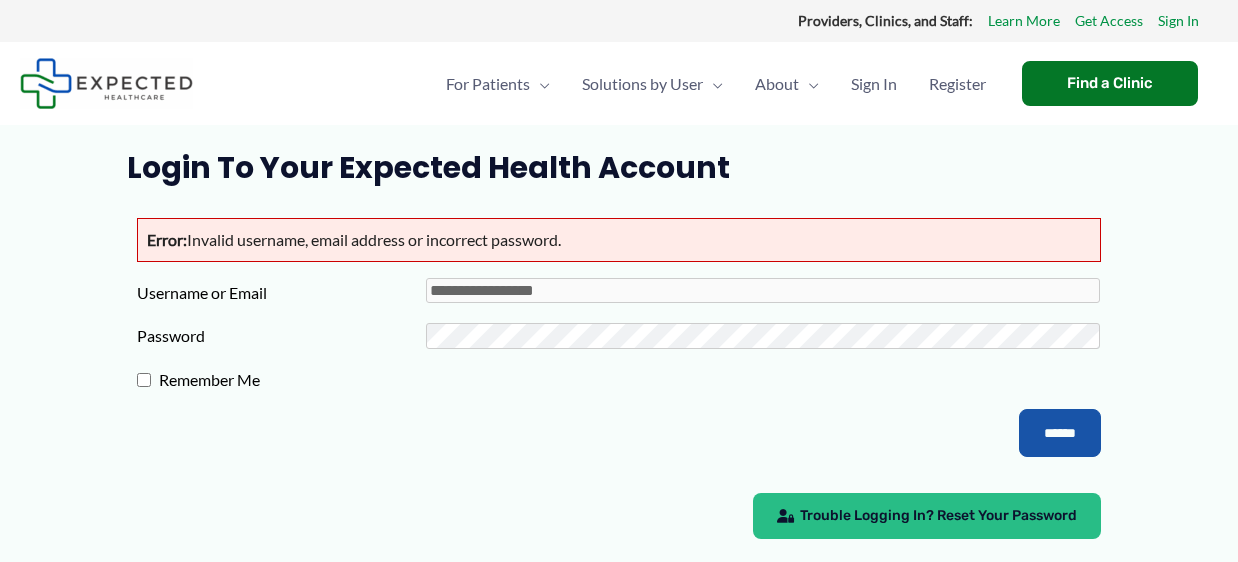 click on "Trouble Logging In? Reset Your Password" at bounding box center [938, 516] 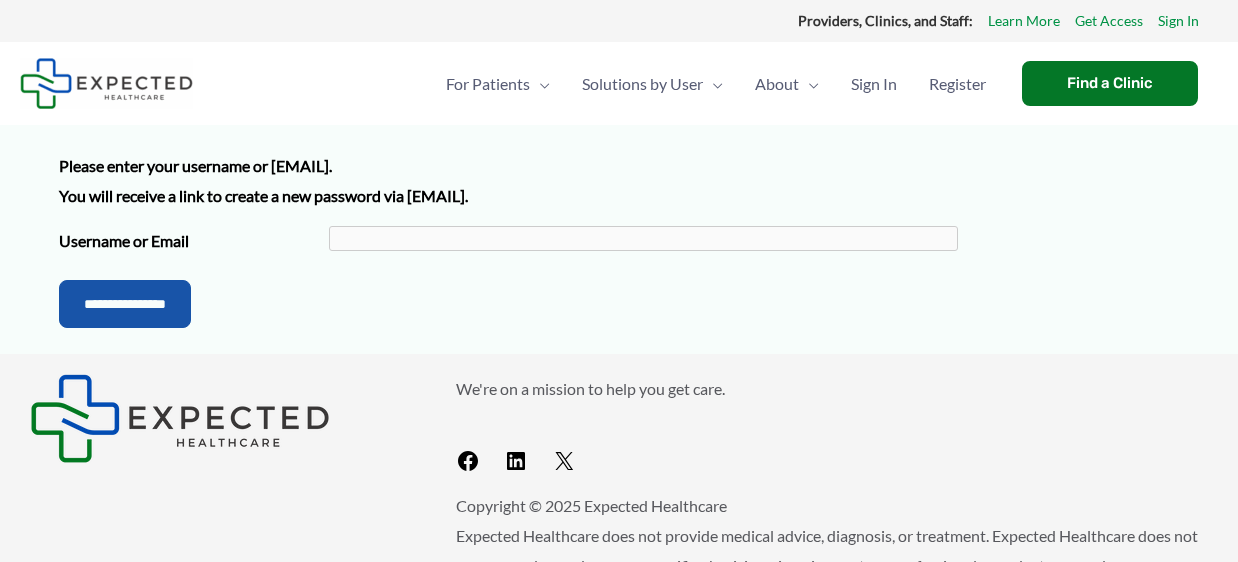 scroll, scrollTop: 0, scrollLeft: 0, axis: both 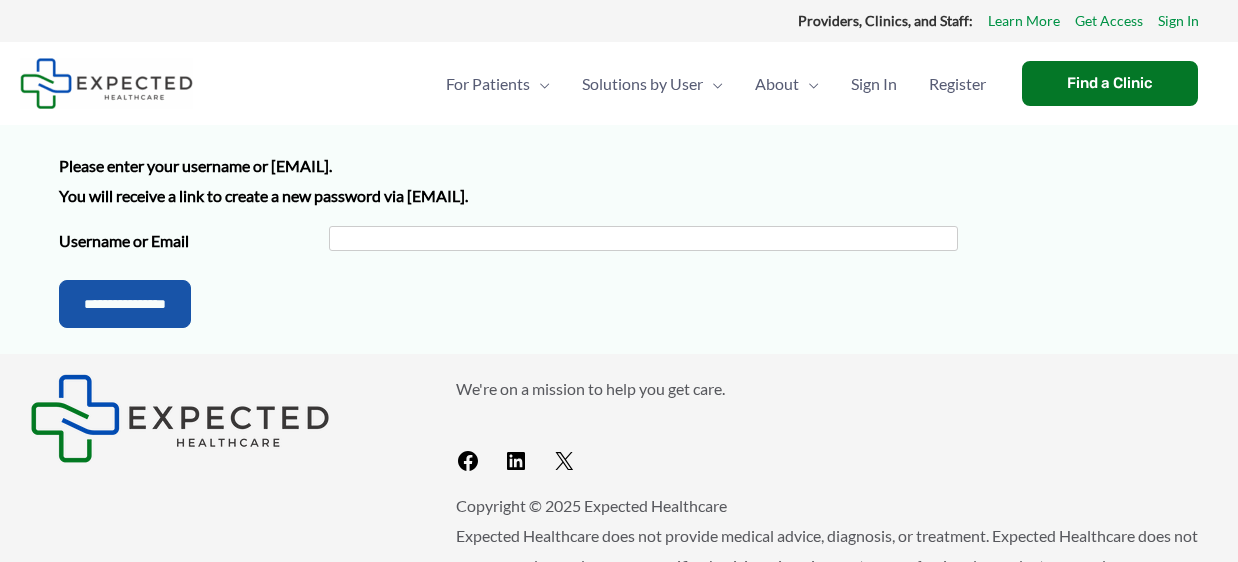 click on "Username or Email" at bounding box center [643, 238] 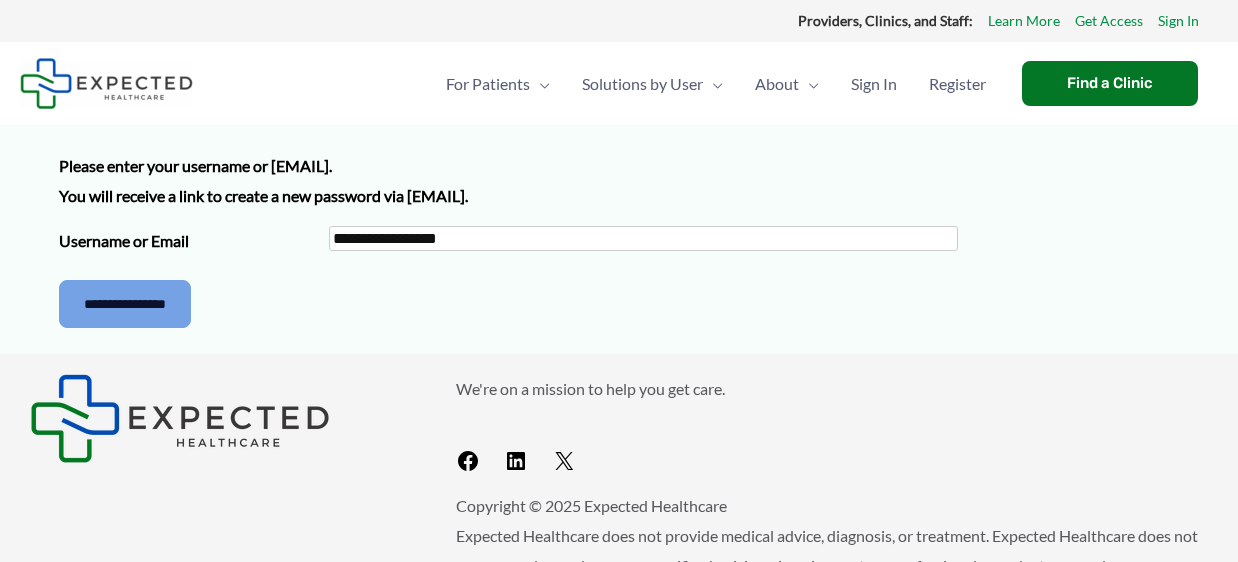 type on "**********" 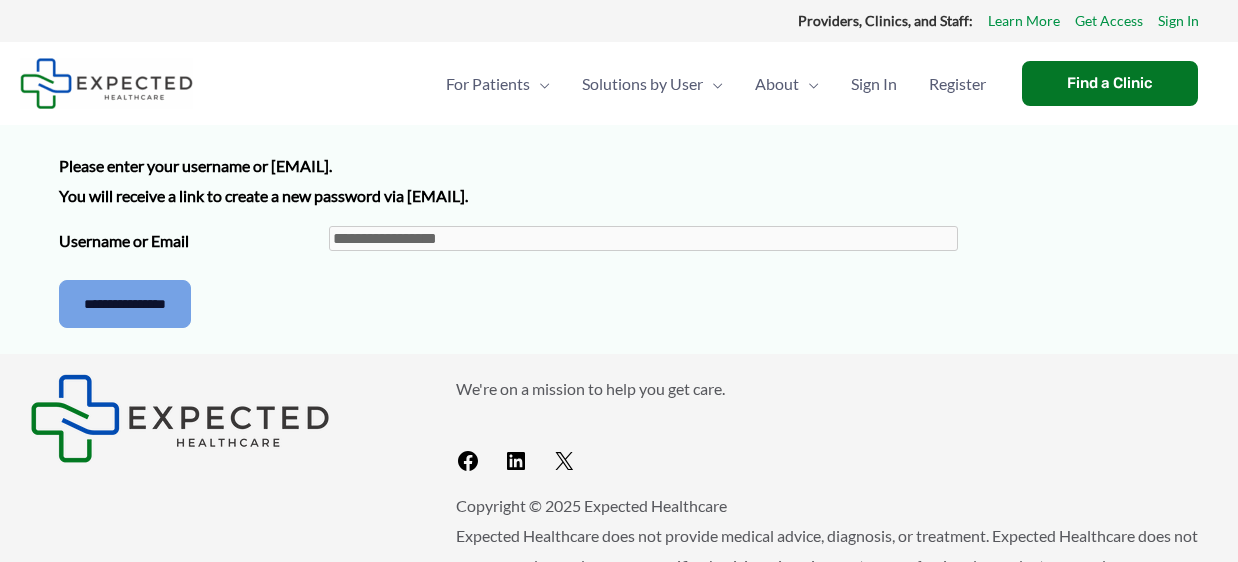 click on "**********" at bounding box center [125, 304] 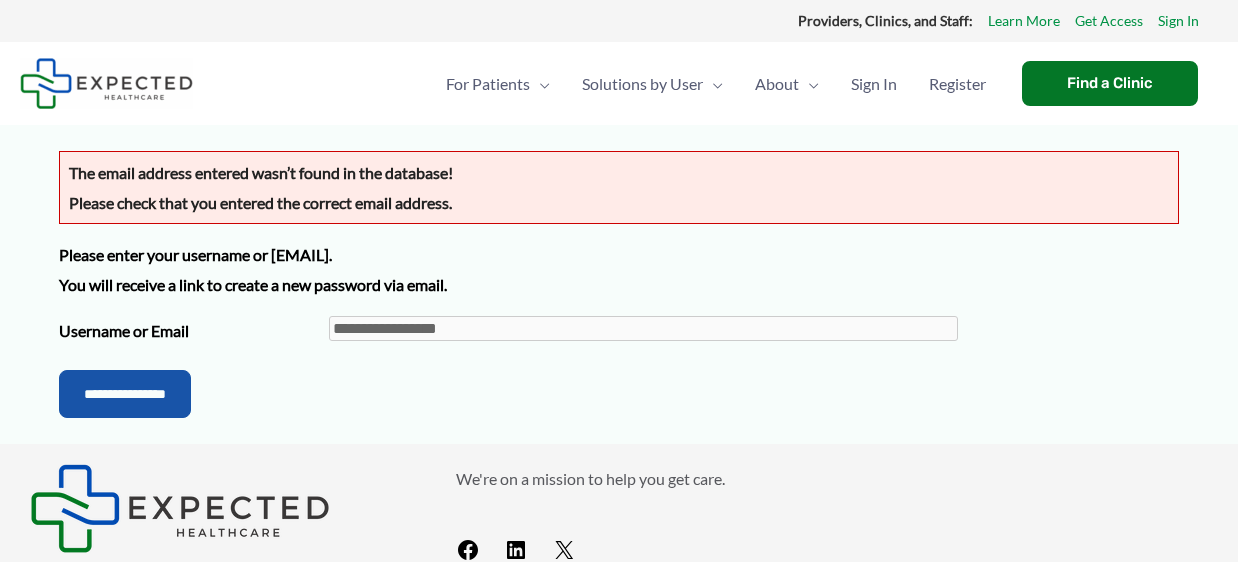 scroll, scrollTop: 0, scrollLeft: 0, axis: both 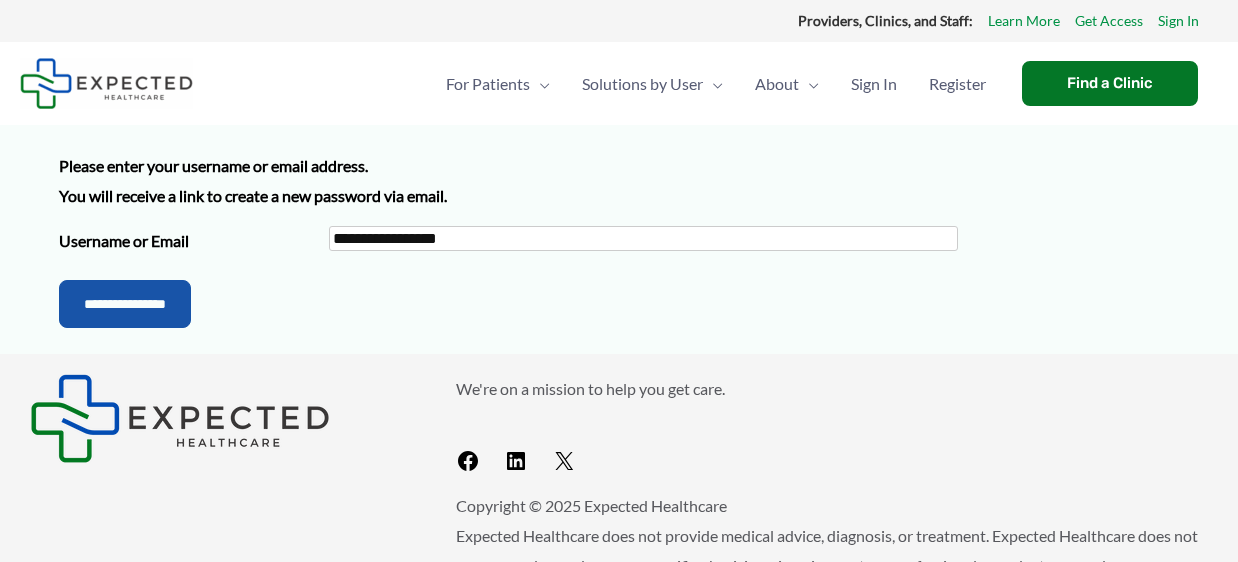 drag, startPoint x: 483, startPoint y: 240, endPoint x: 317, endPoint y: 237, distance: 166.0271 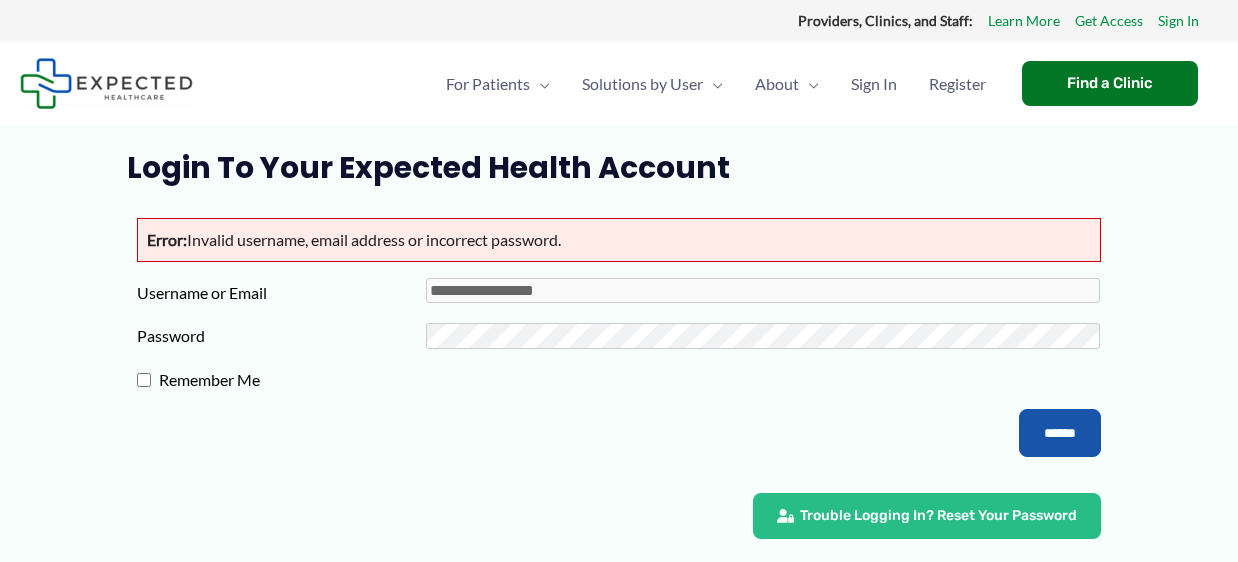 scroll, scrollTop: 0, scrollLeft: 0, axis: both 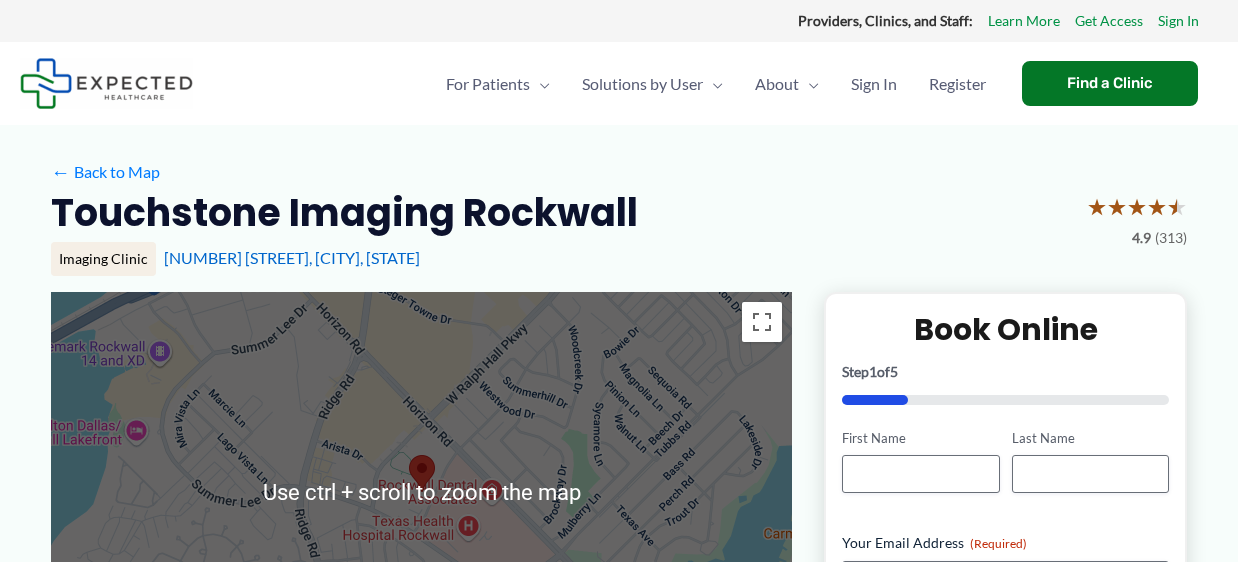 click on "Touchstone Imaging Rockwall
★ ★ ★ ★ ★
4.9
(313)" at bounding box center [619, 219] 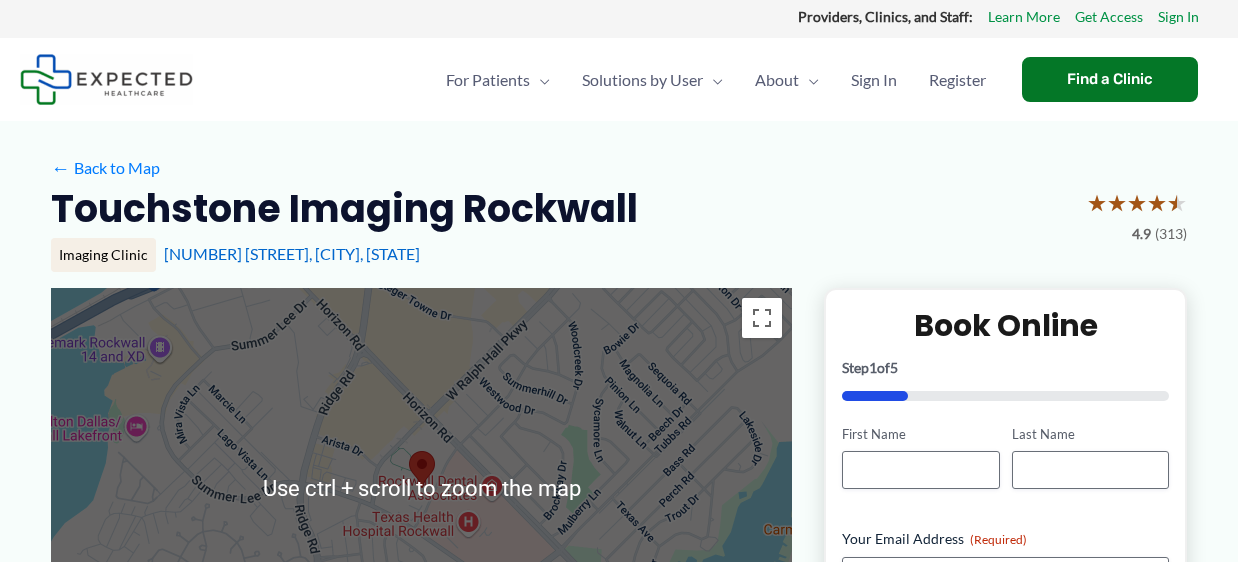 scroll, scrollTop: 0, scrollLeft: 0, axis: both 